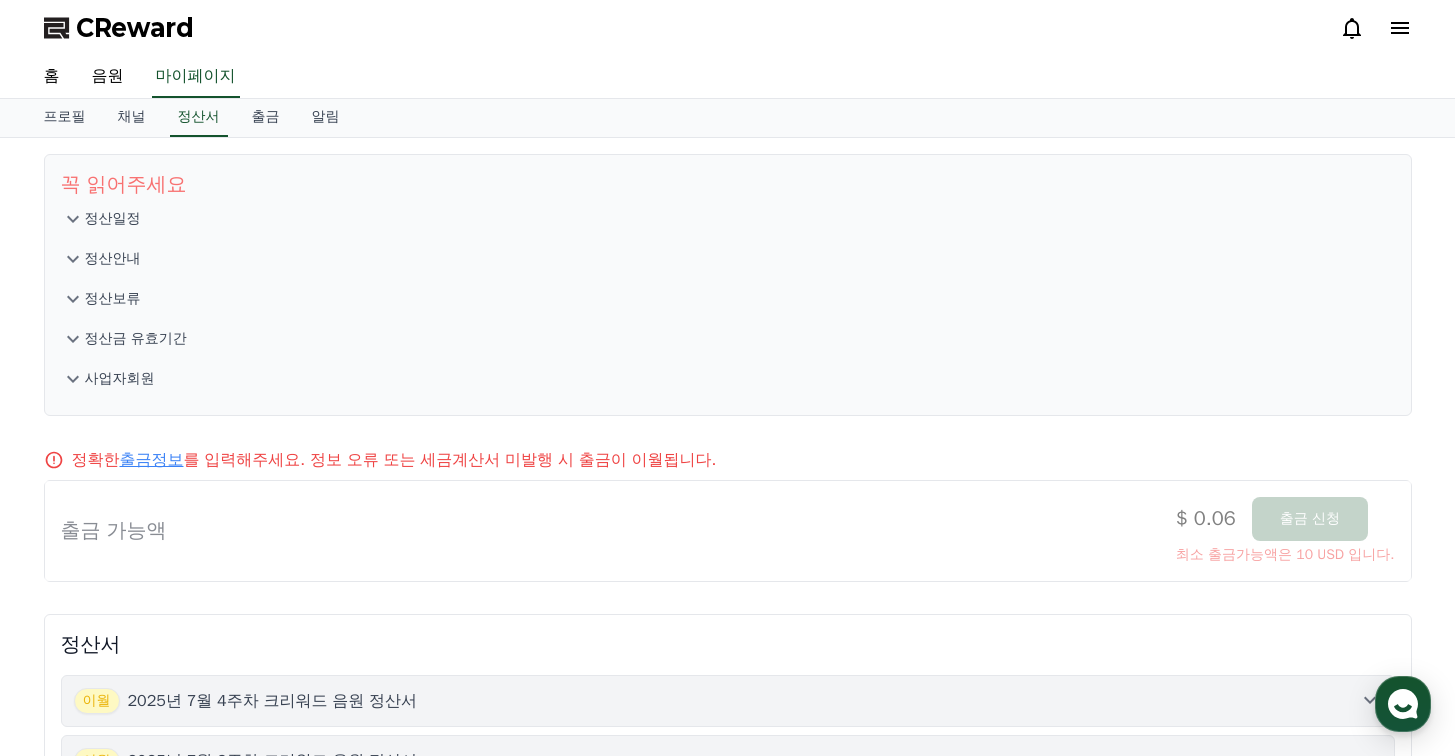scroll, scrollTop: 0, scrollLeft: 0, axis: both 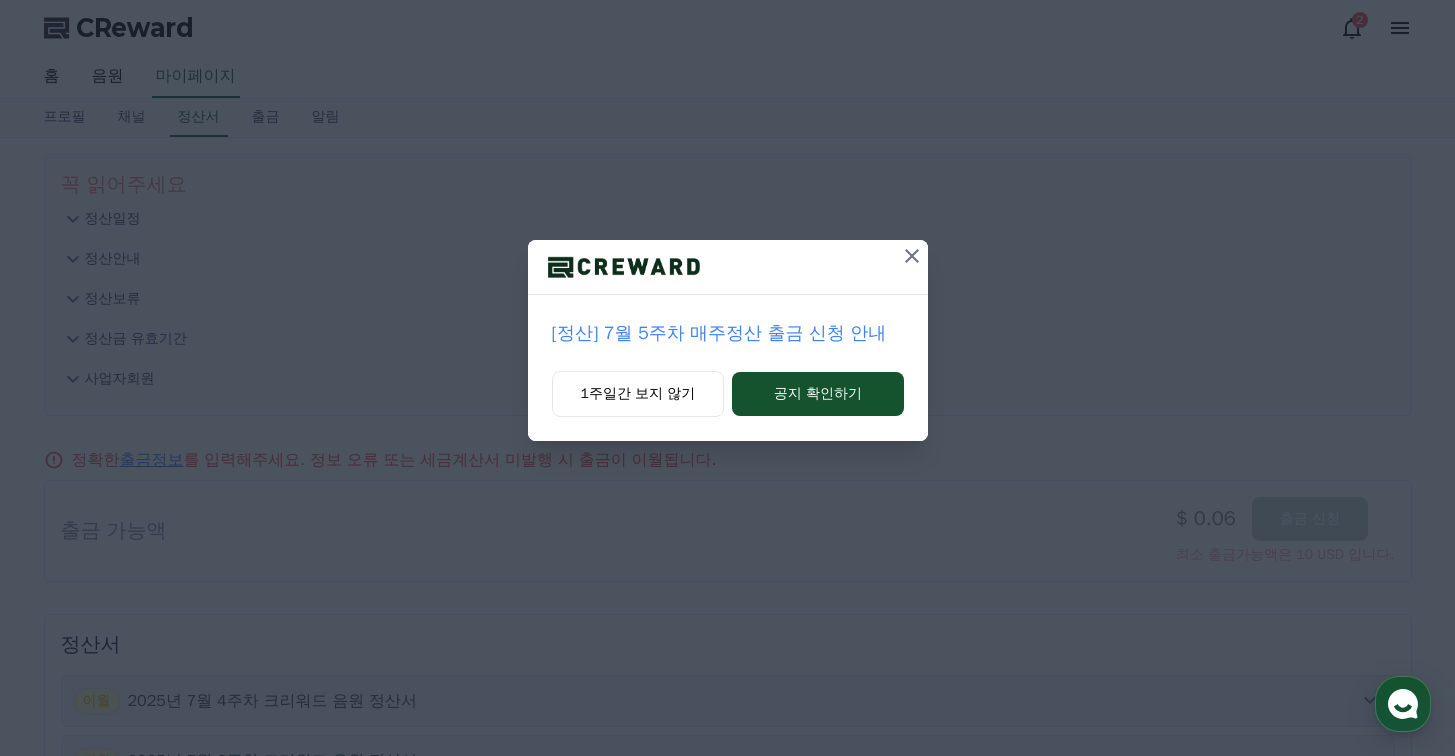 click 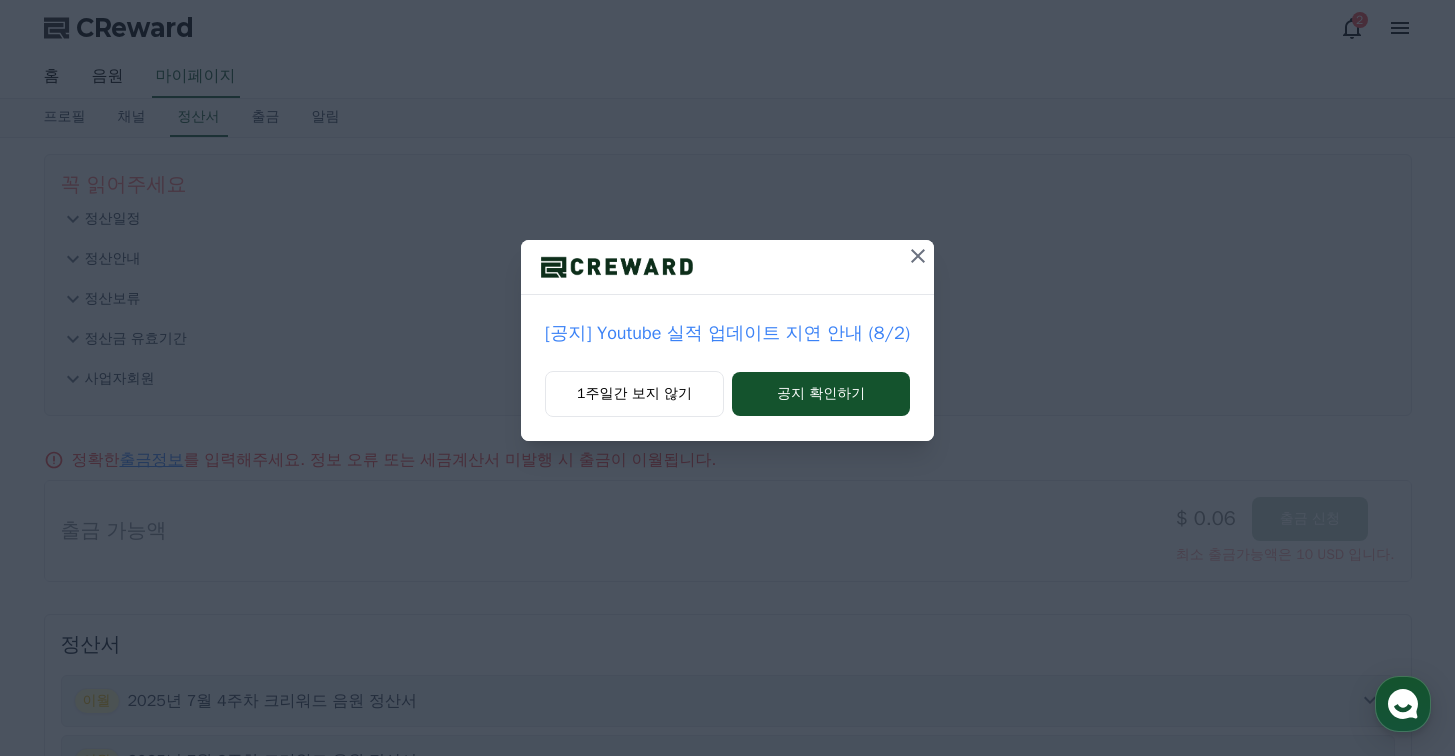 click 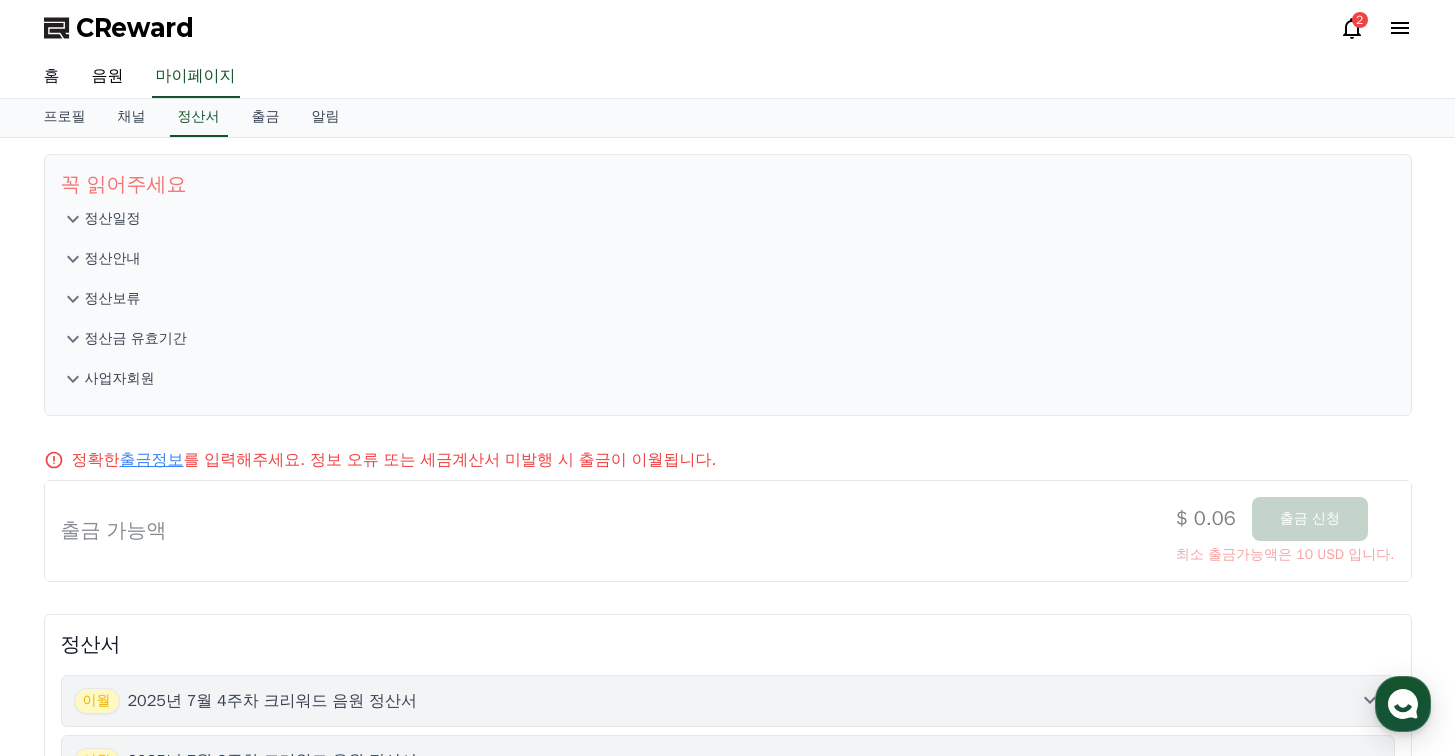 click on "홈" at bounding box center [52, 77] 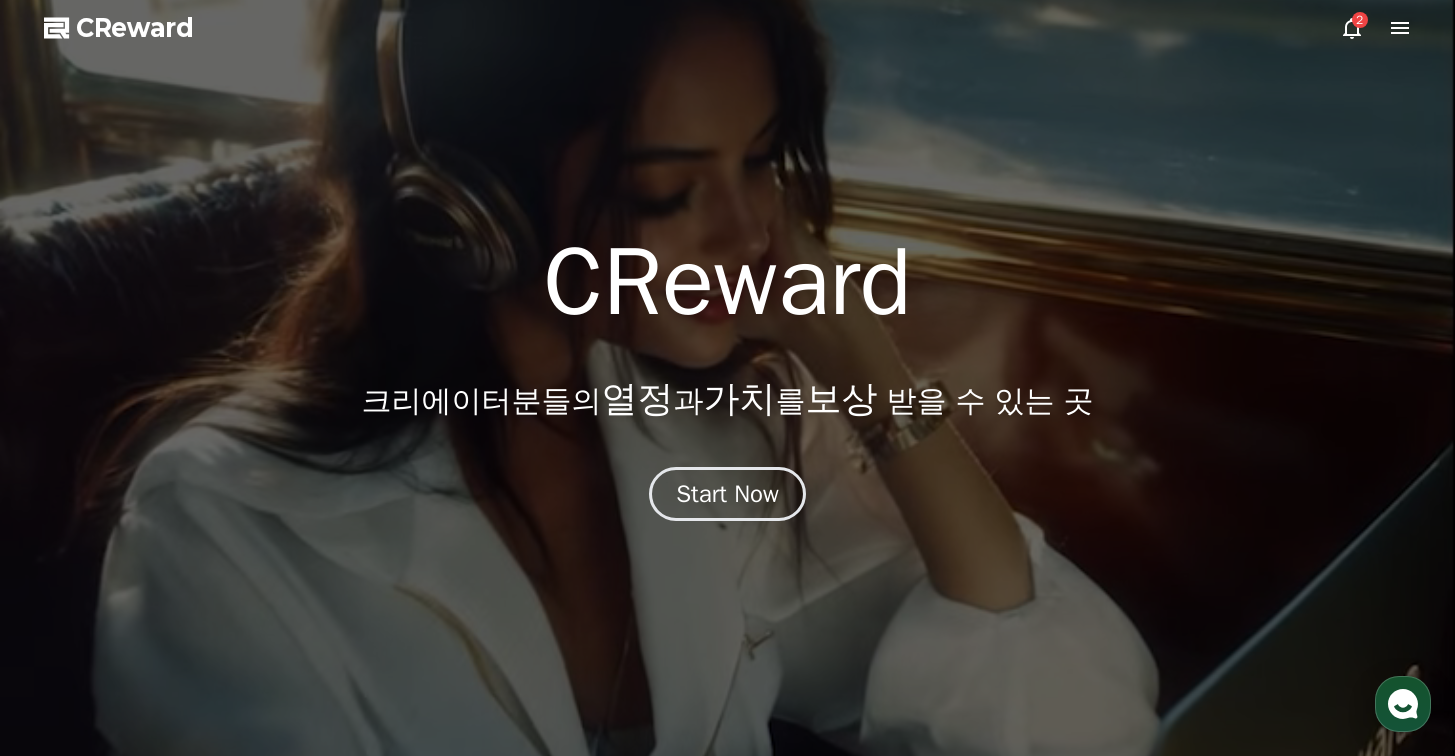 click 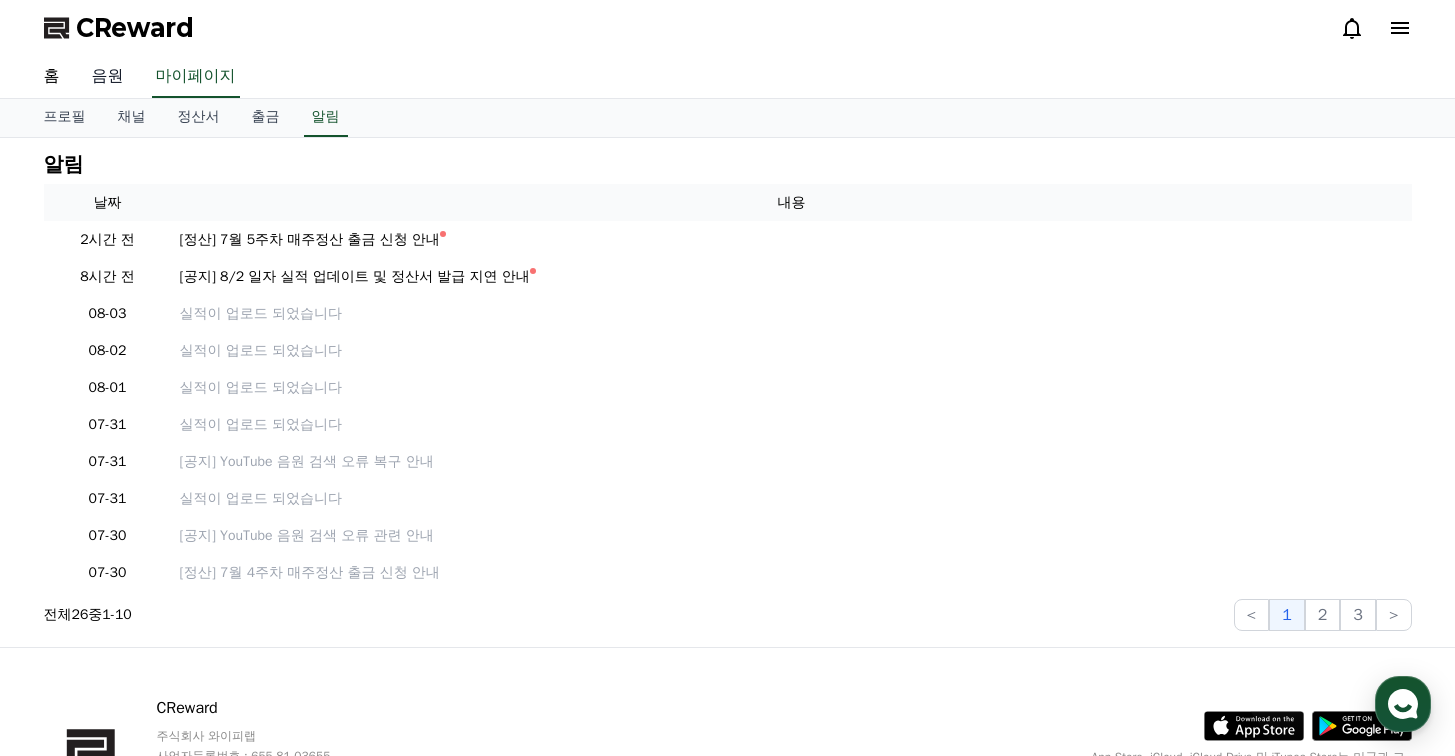 click on "음원" at bounding box center (108, 77) 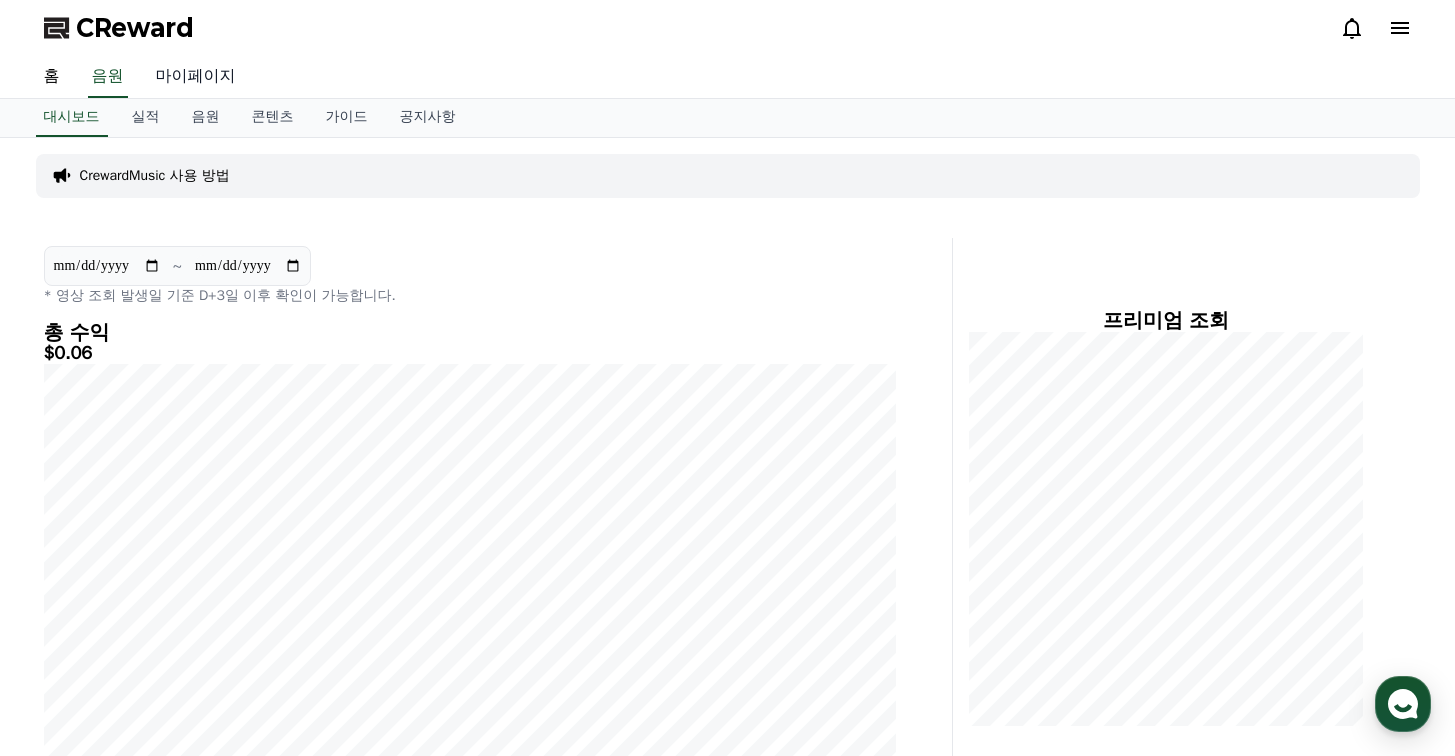 click on "마이페이지" at bounding box center (196, 77) 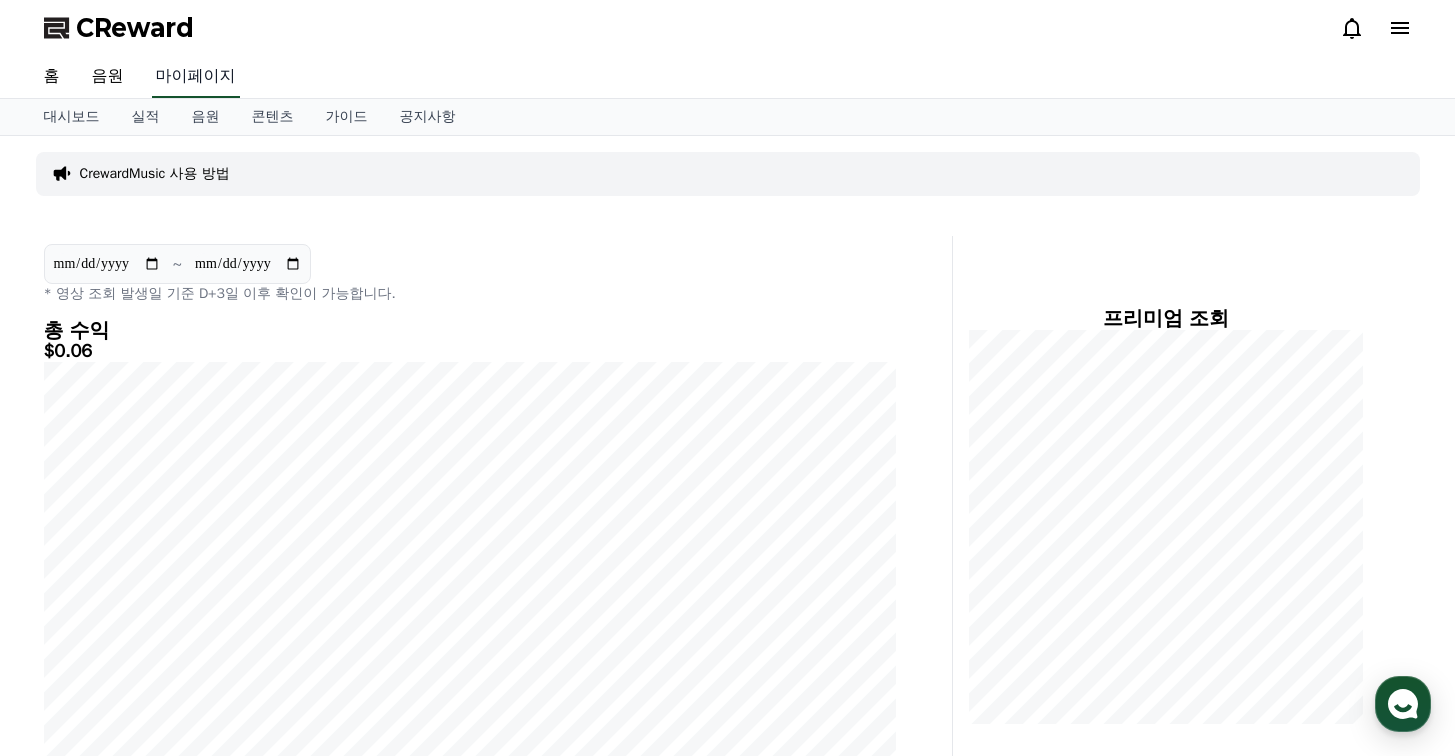 select on "**********" 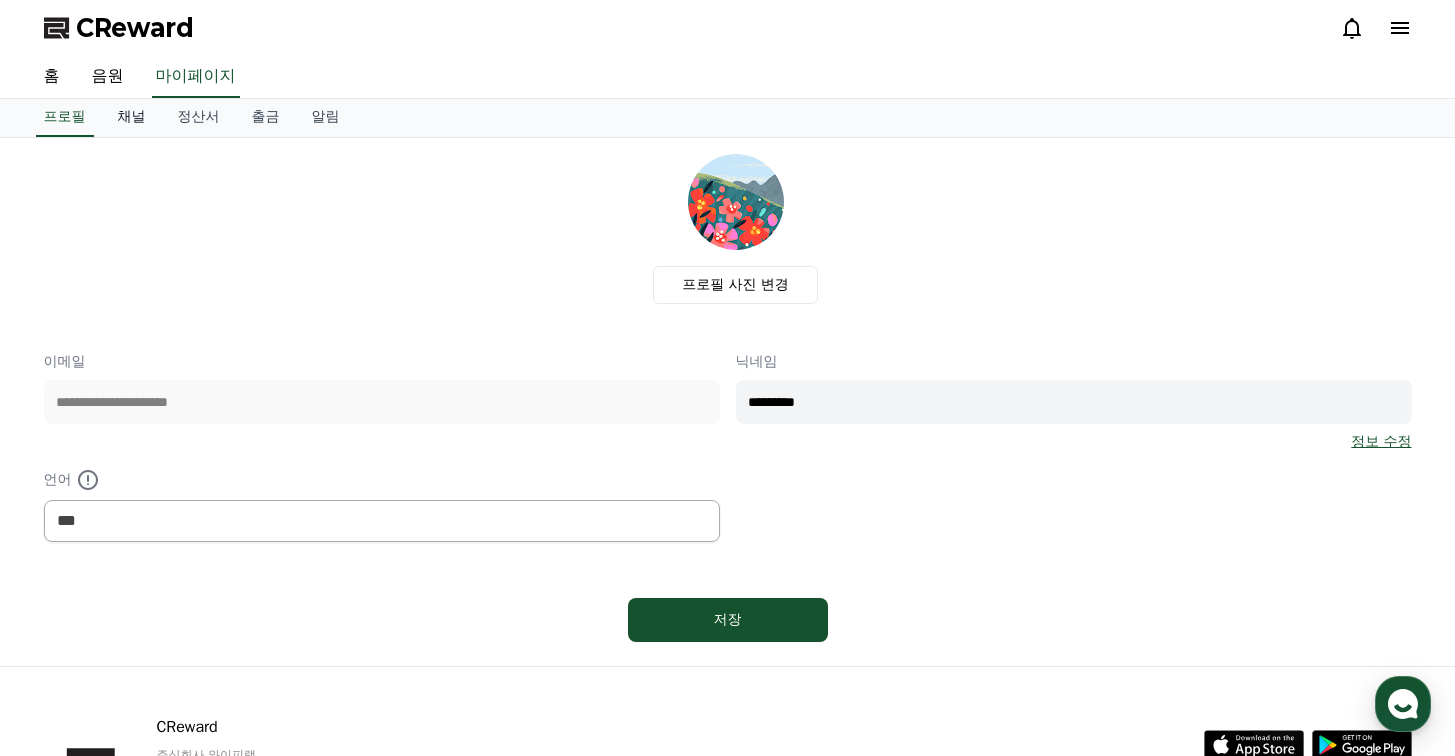 click on "채널" at bounding box center (132, 118) 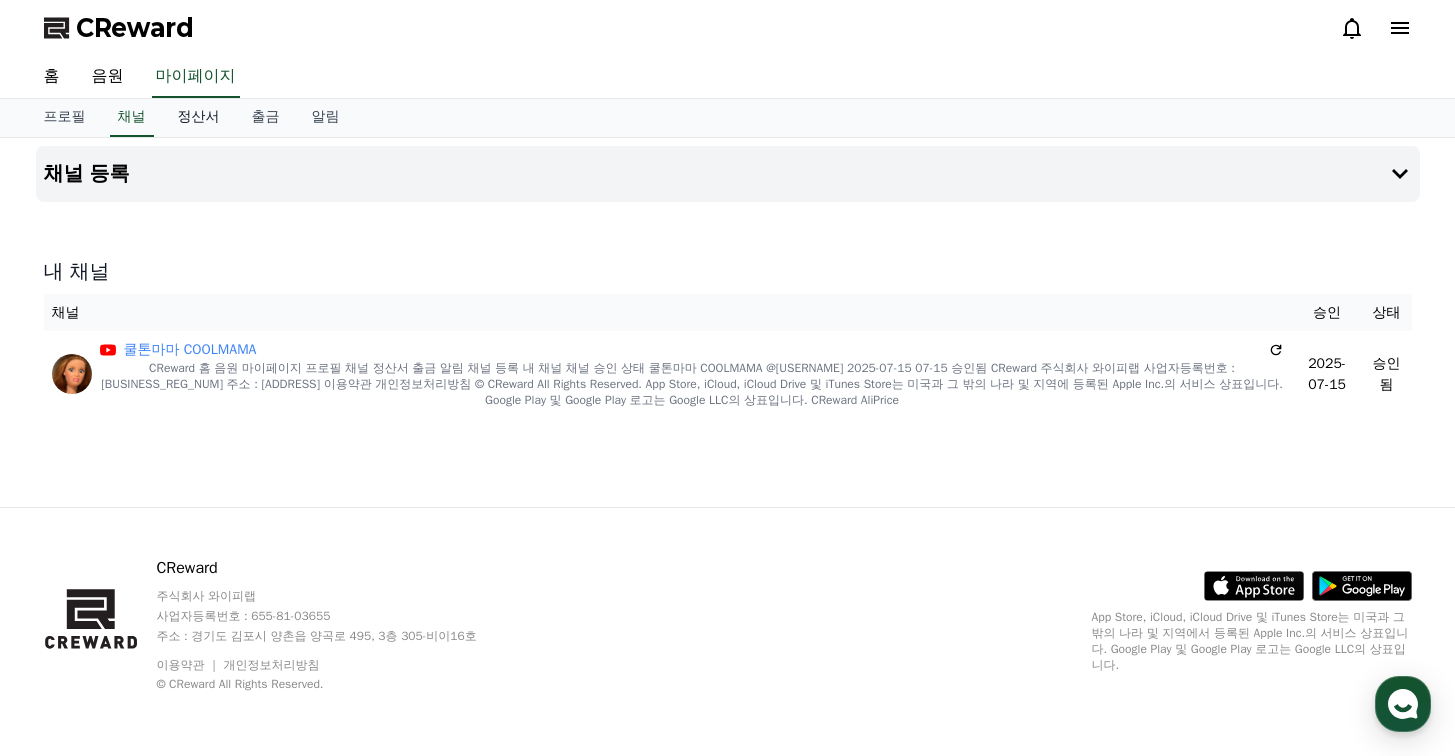 click on "정산서" at bounding box center (199, 118) 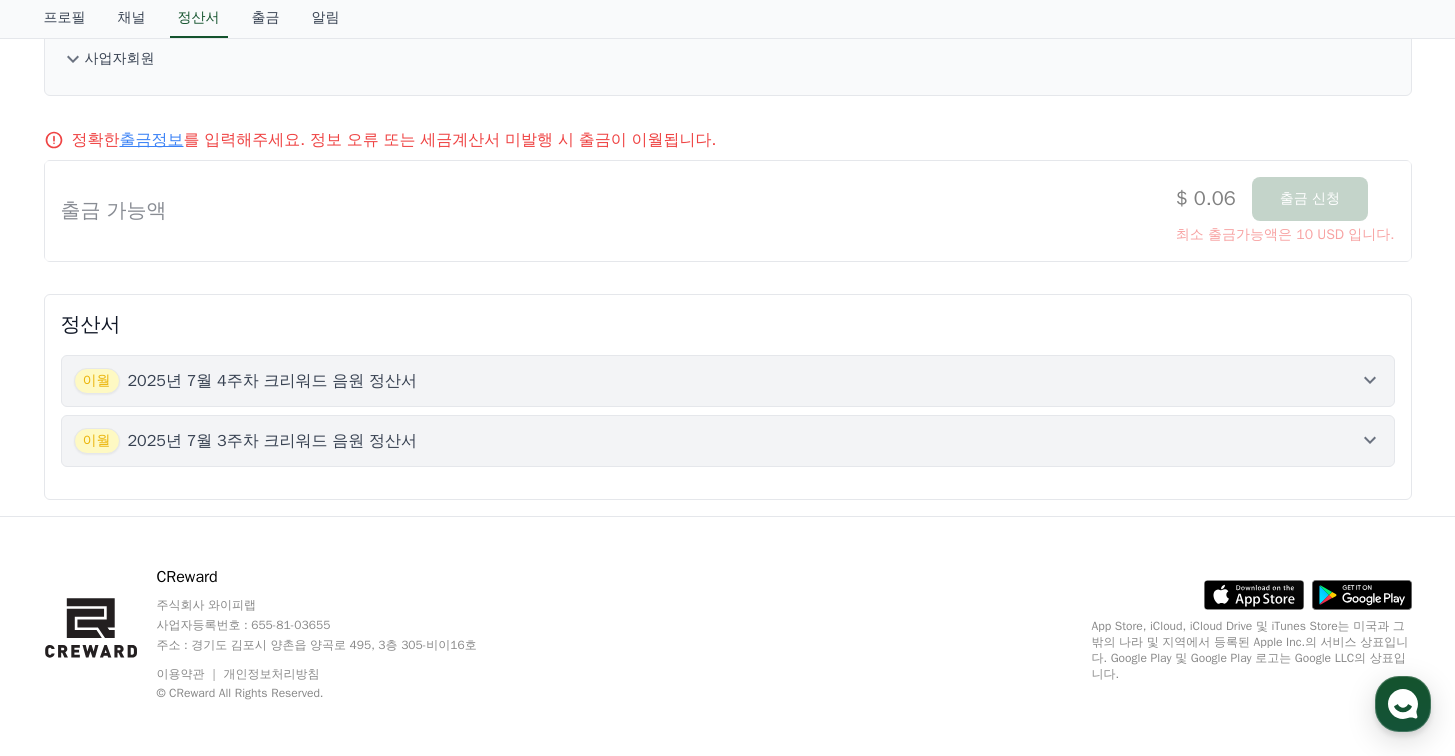 scroll, scrollTop: 0, scrollLeft: 0, axis: both 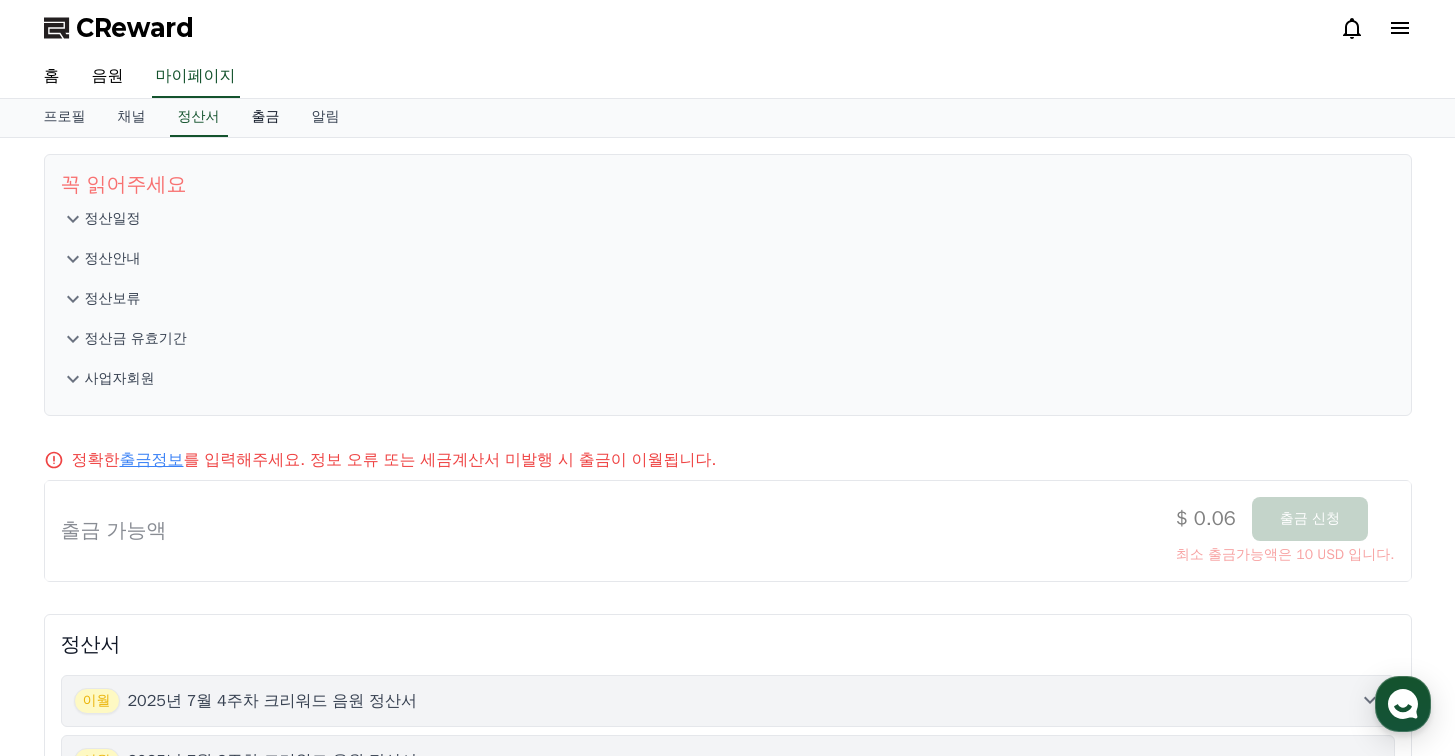 click on "출금" at bounding box center (266, 118) 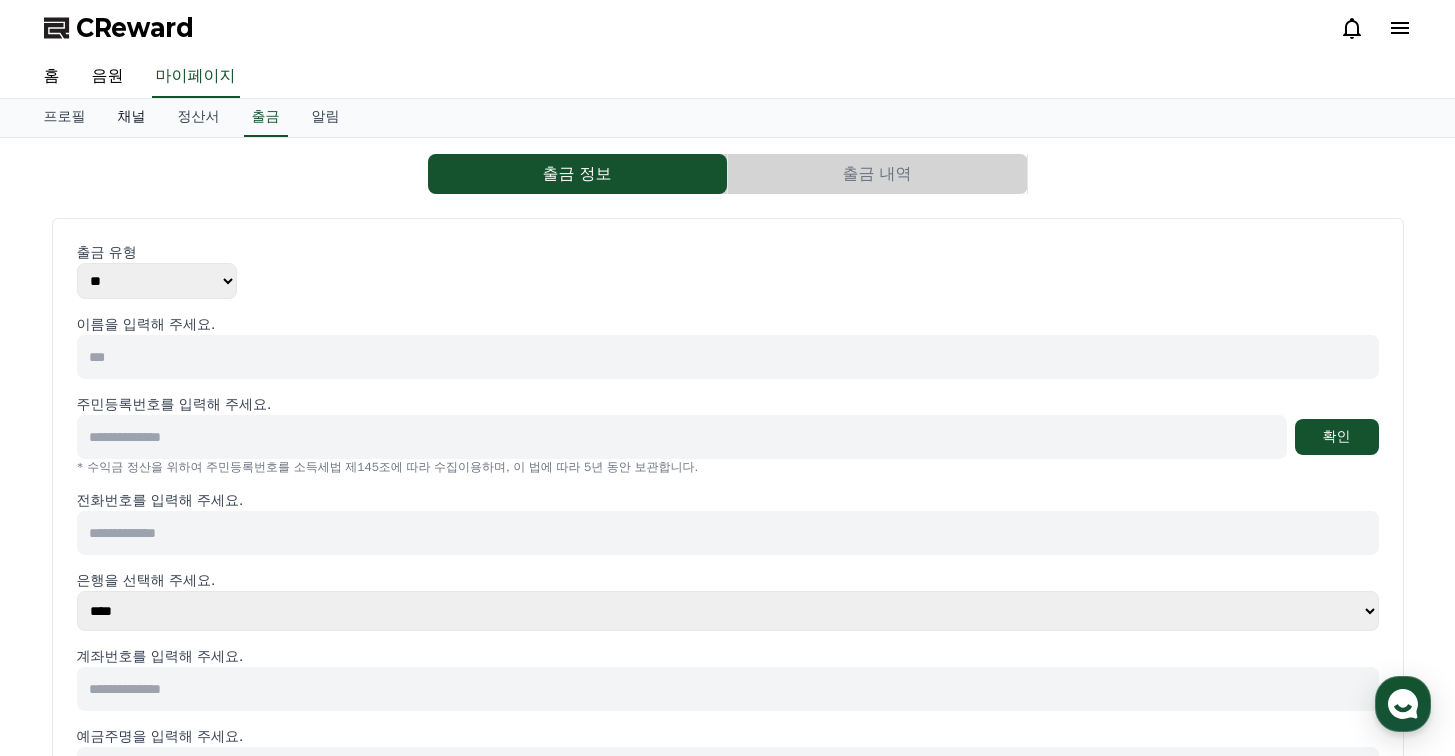 click on "채널" at bounding box center [132, 118] 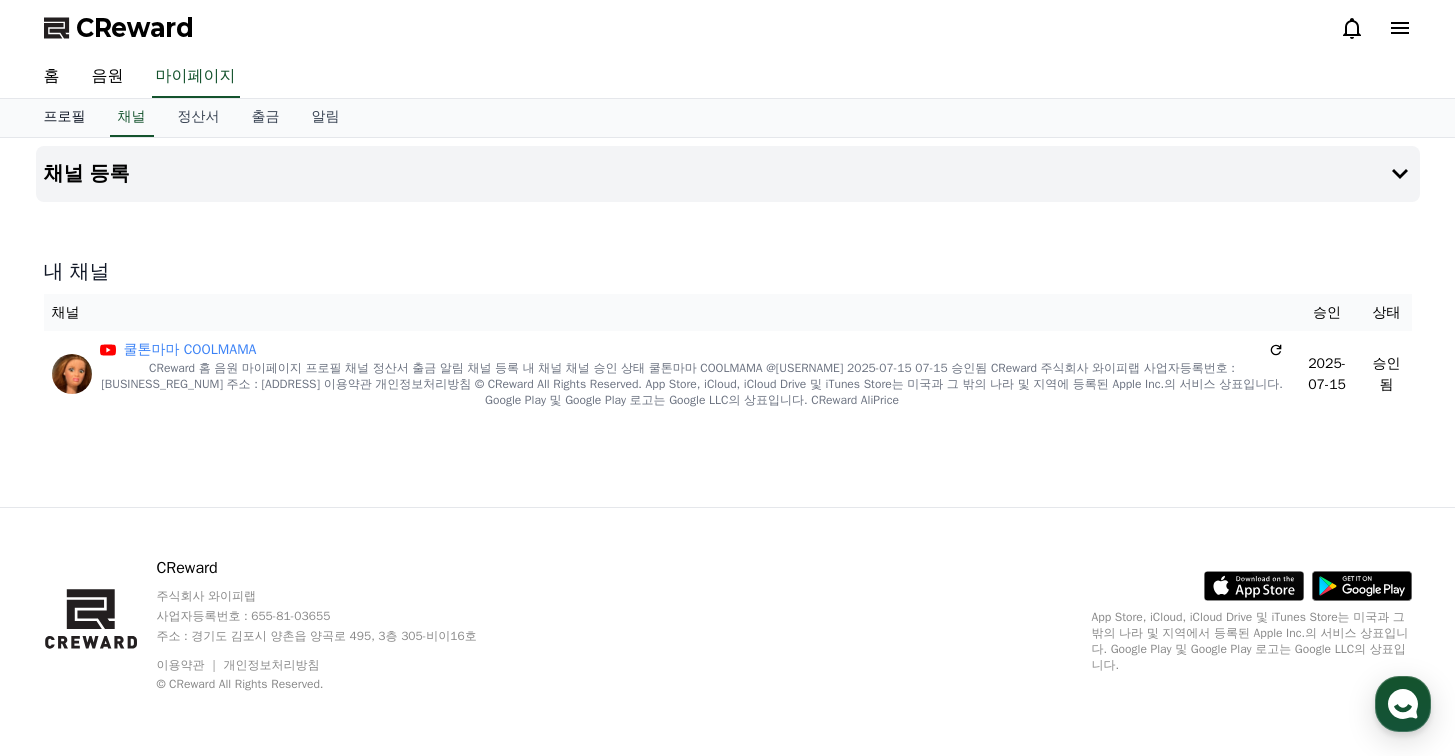 click on "프로필" at bounding box center [65, 118] 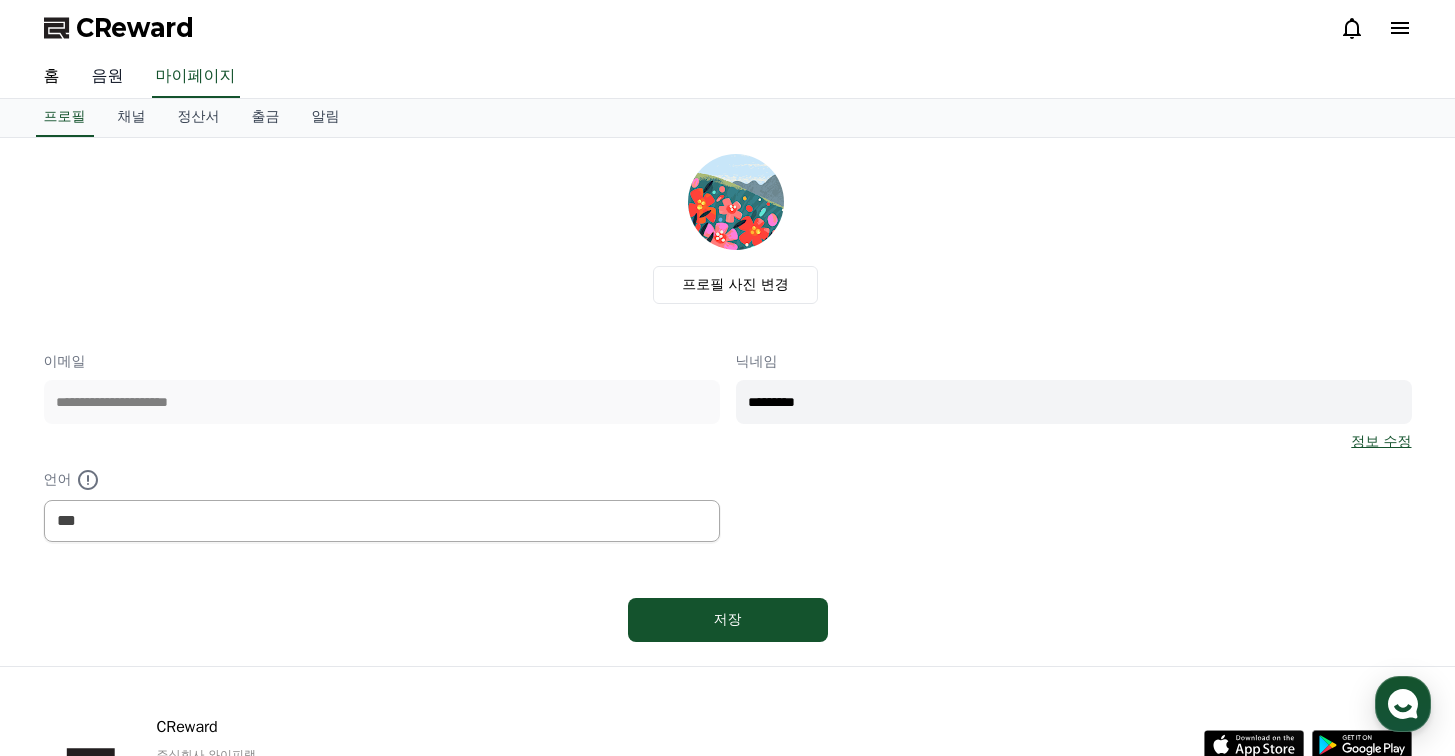 click on "음원" at bounding box center [108, 77] 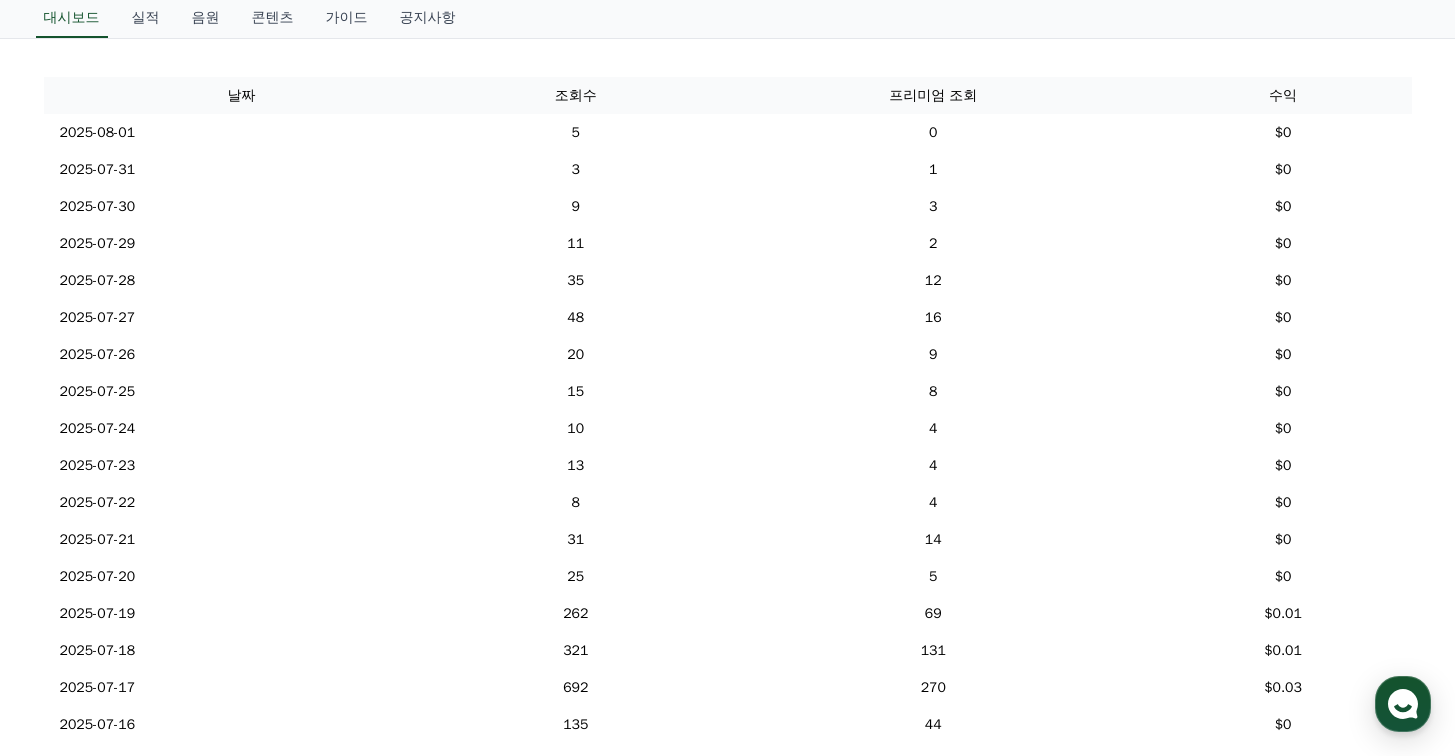scroll, scrollTop: 49, scrollLeft: 0, axis: vertical 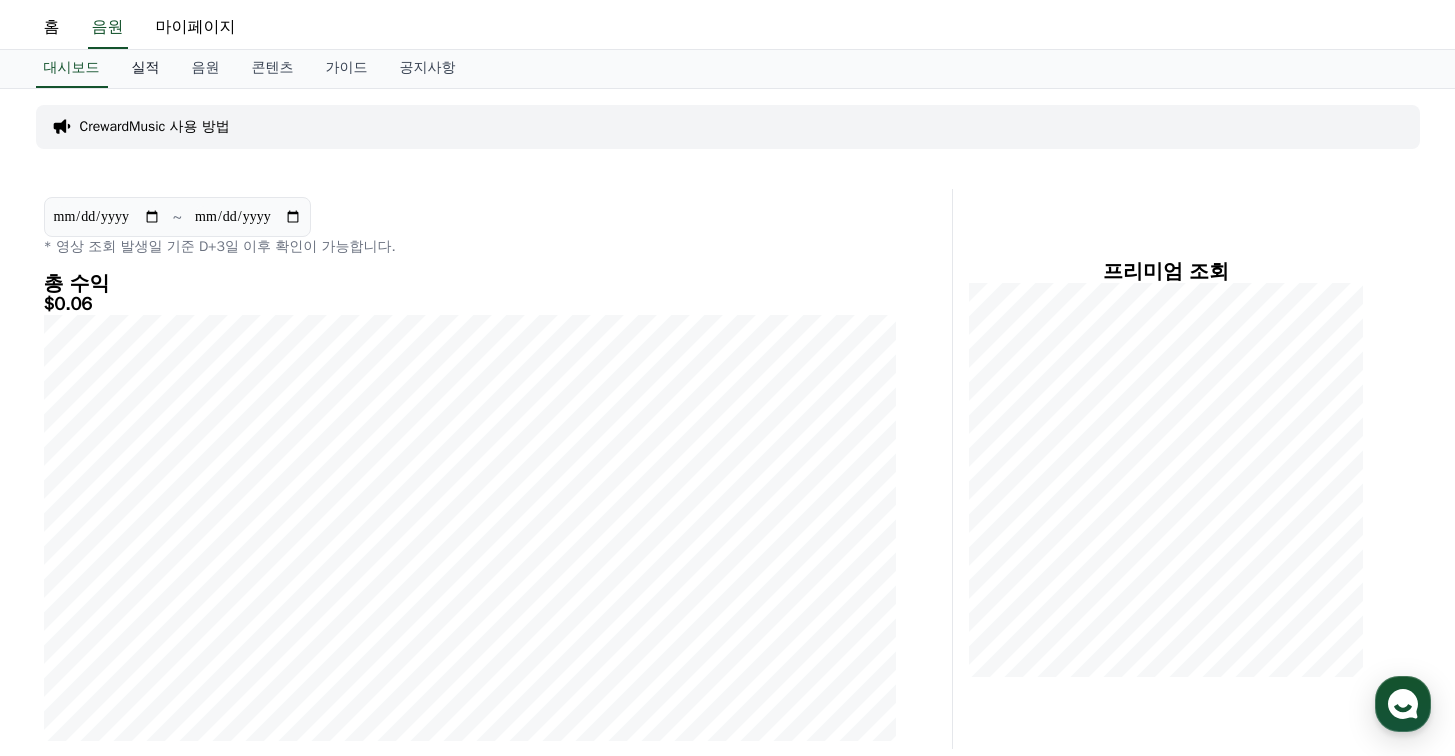 click on "실적" at bounding box center (146, 69) 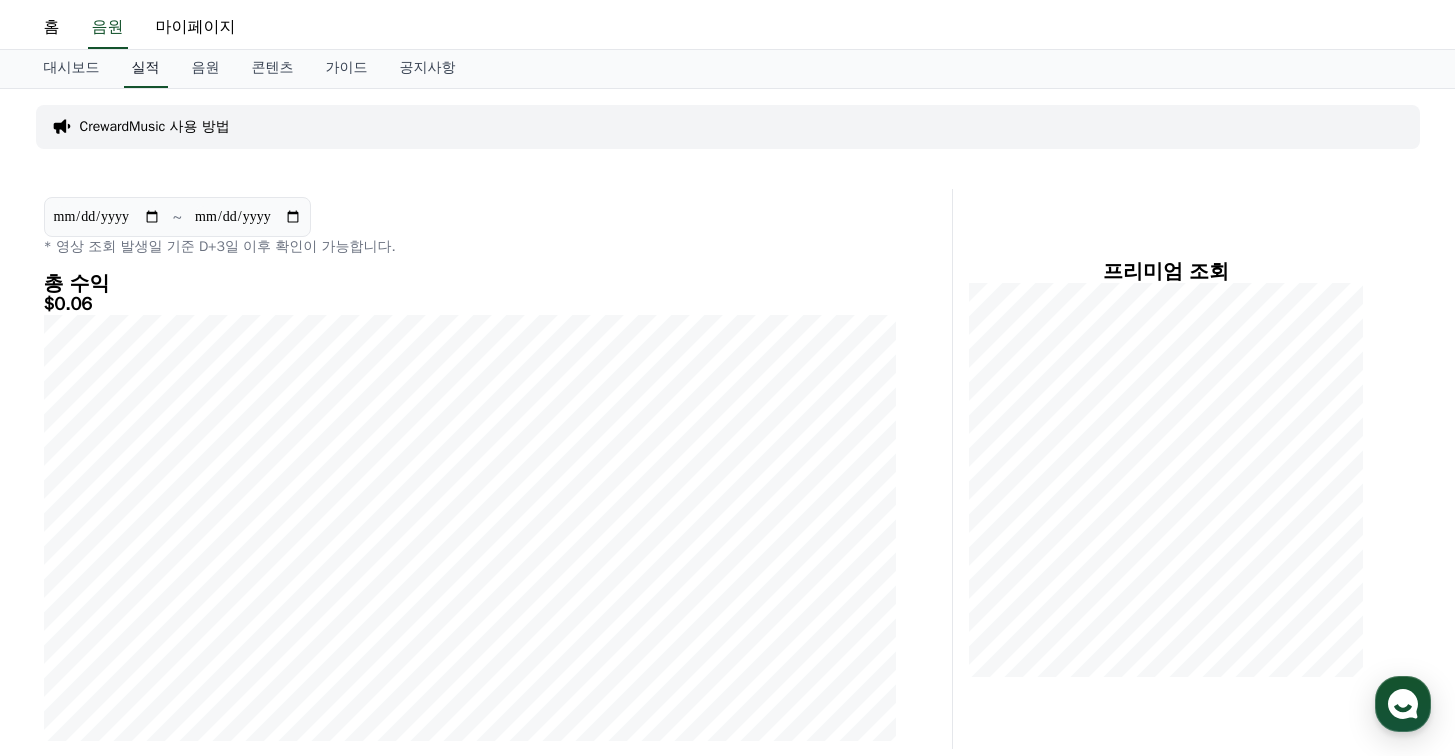 scroll, scrollTop: 0, scrollLeft: 0, axis: both 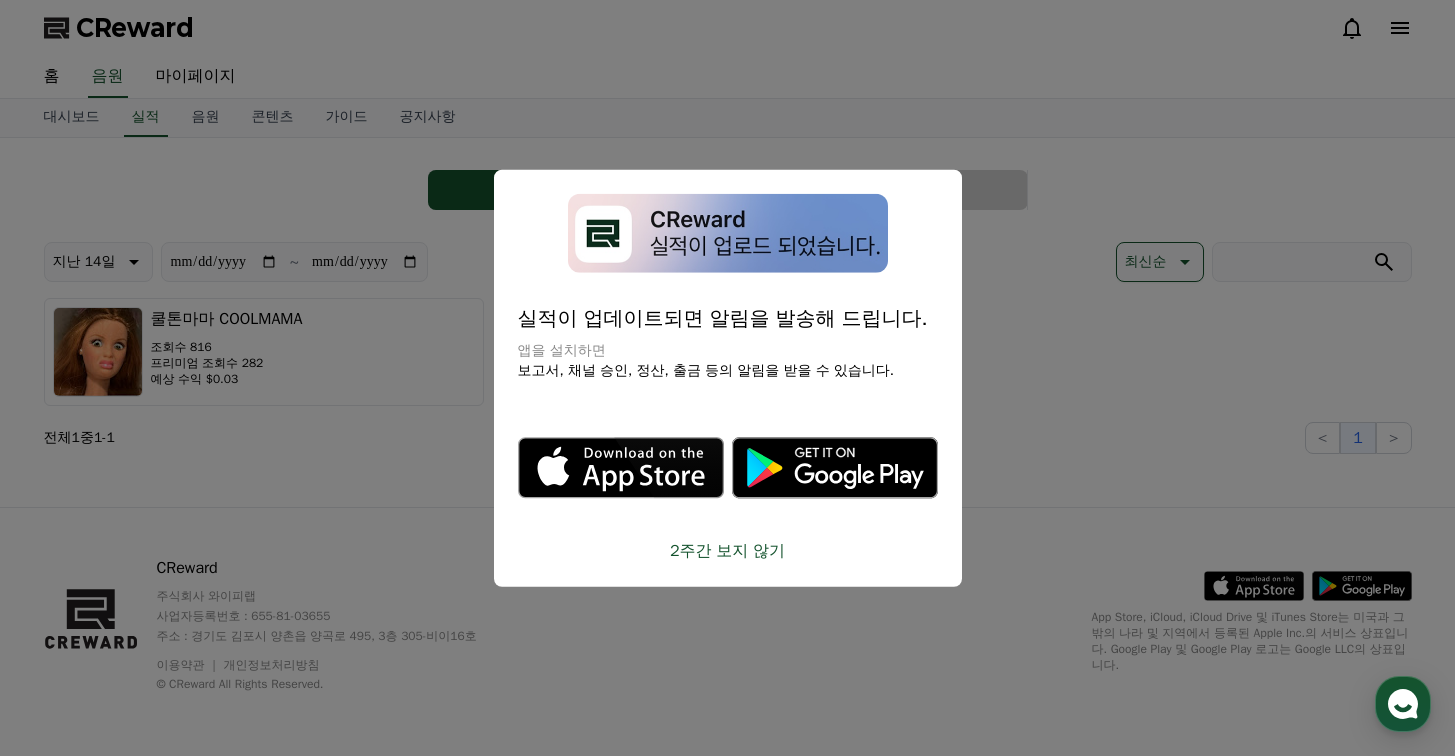 click on "2주간 보지 않기" at bounding box center [728, 550] 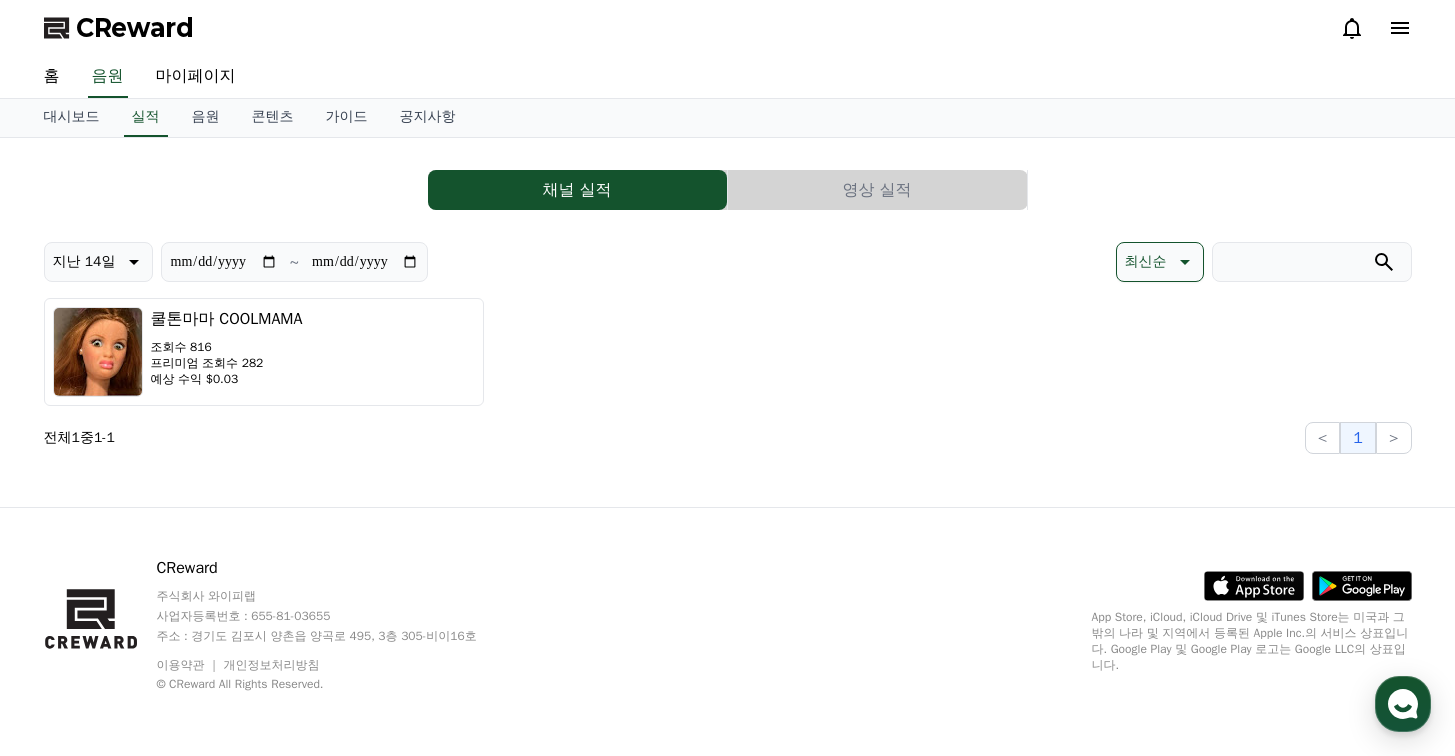 click on "영상 실적" at bounding box center [877, 190] 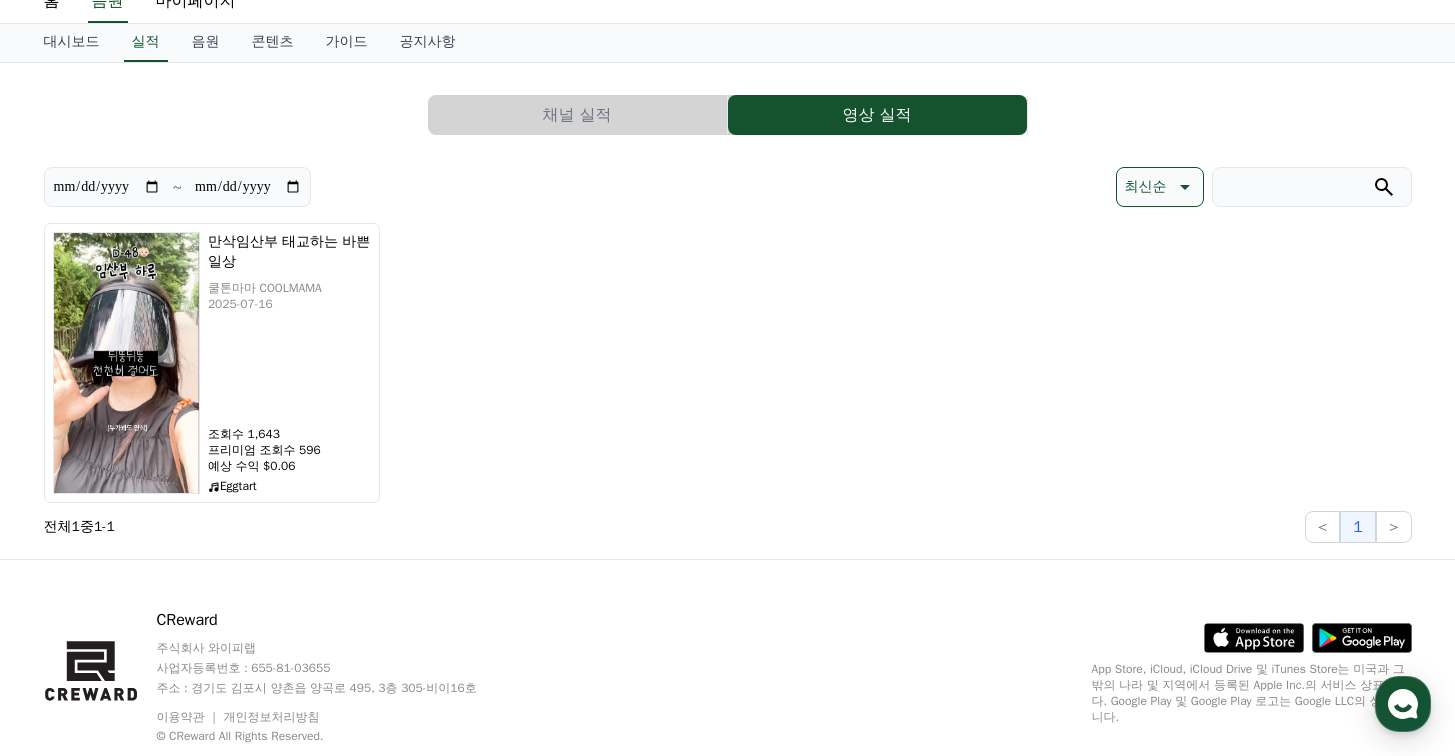 scroll, scrollTop: 0, scrollLeft: 0, axis: both 